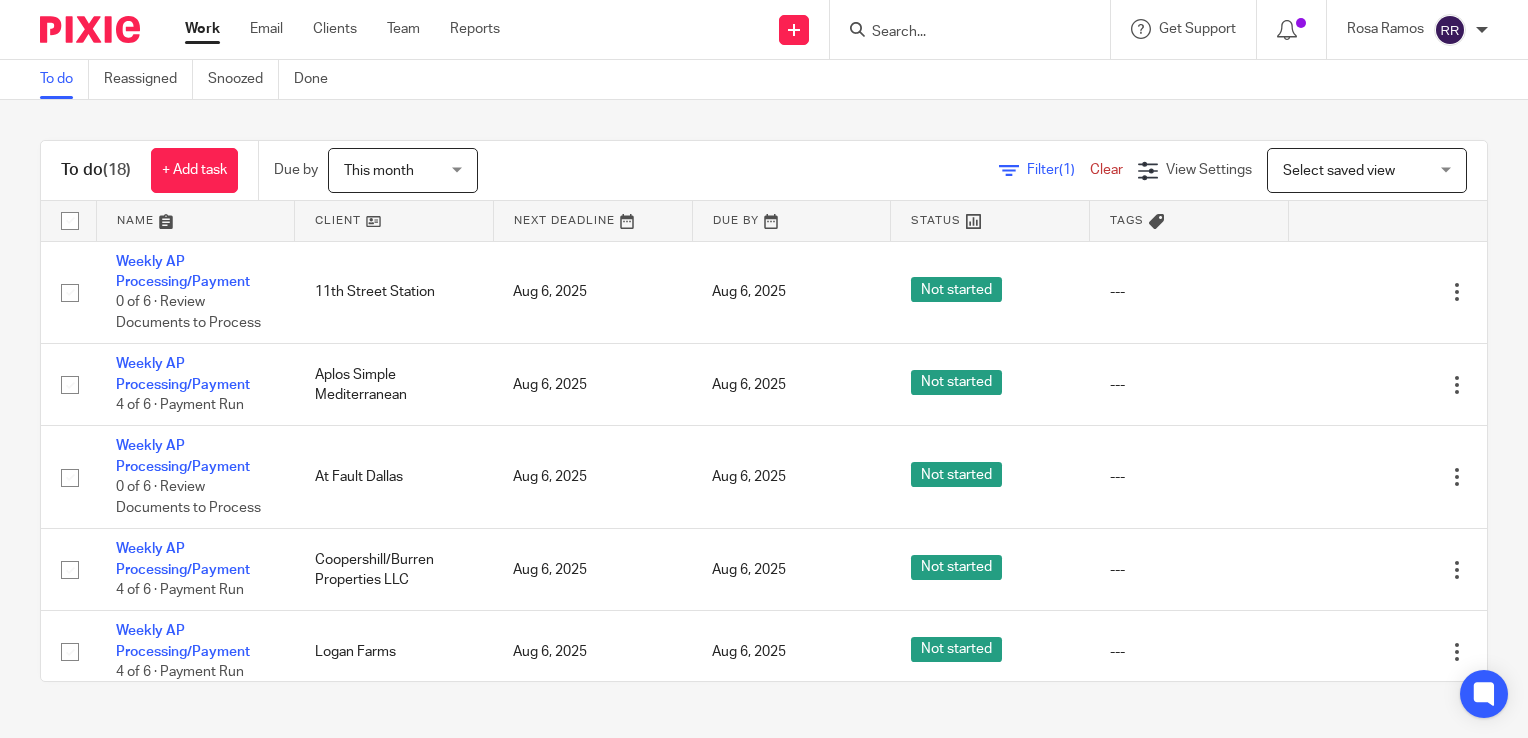 scroll, scrollTop: 0, scrollLeft: 0, axis: both 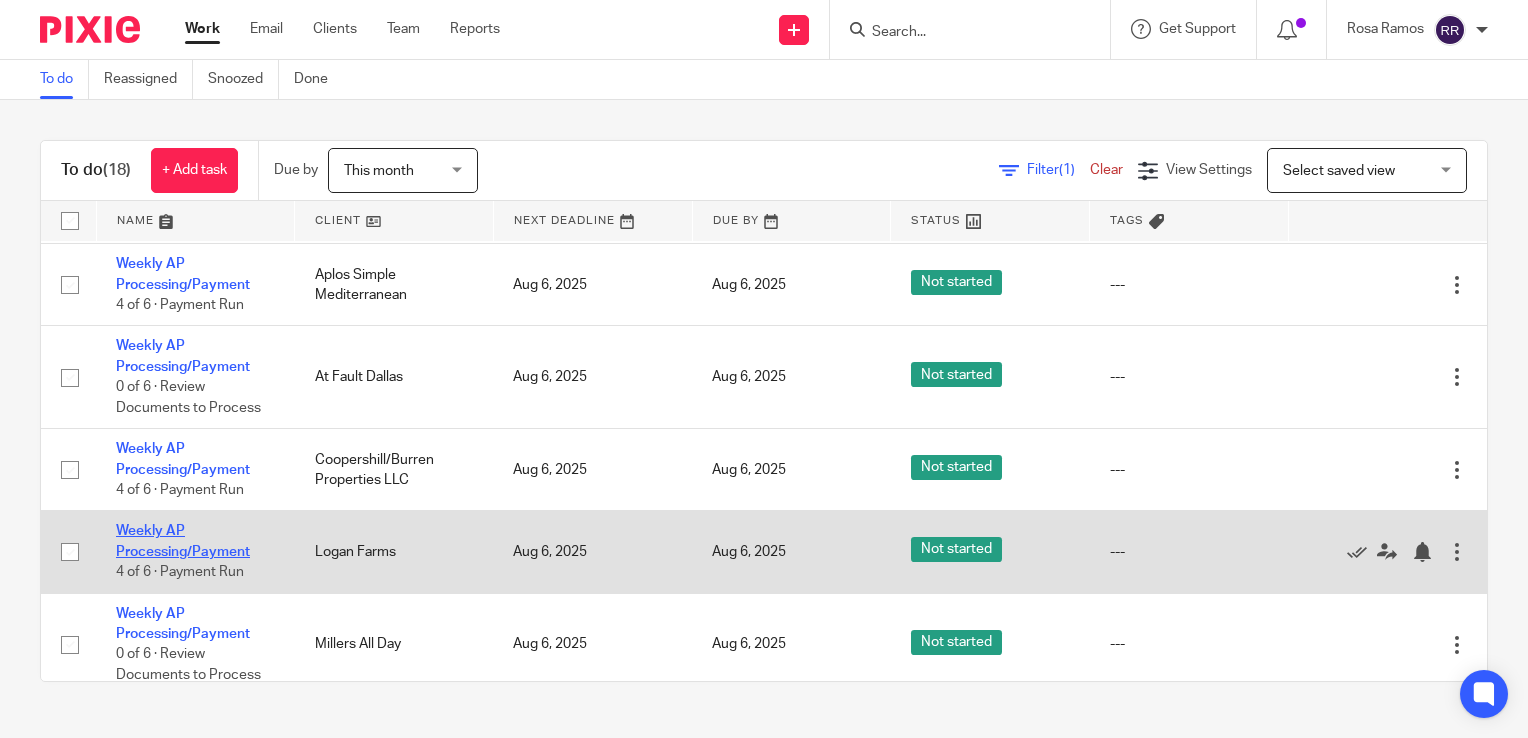 click on "Weekly AP Processing/Payment" at bounding box center (183, 541) 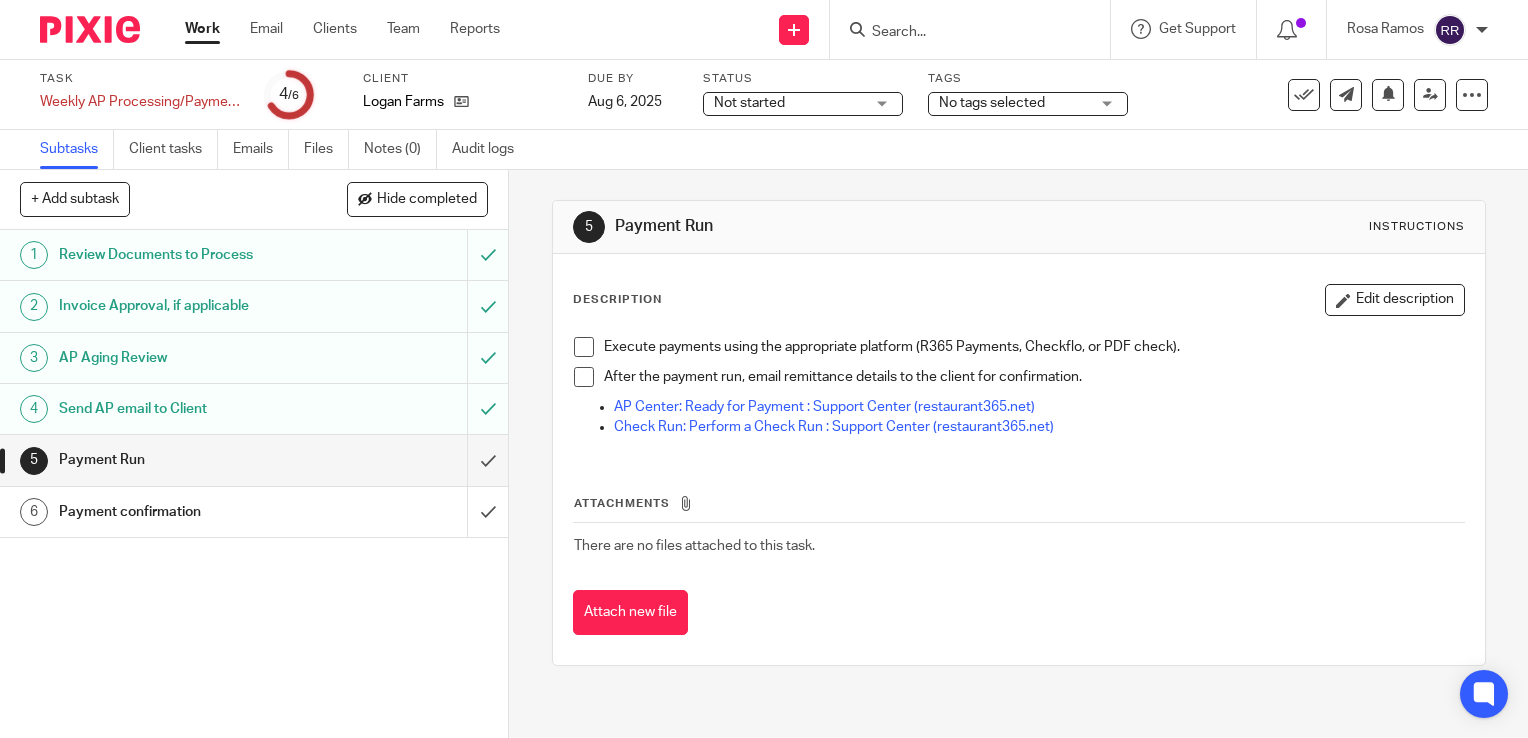 scroll, scrollTop: 0, scrollLeft: 0, axis: both 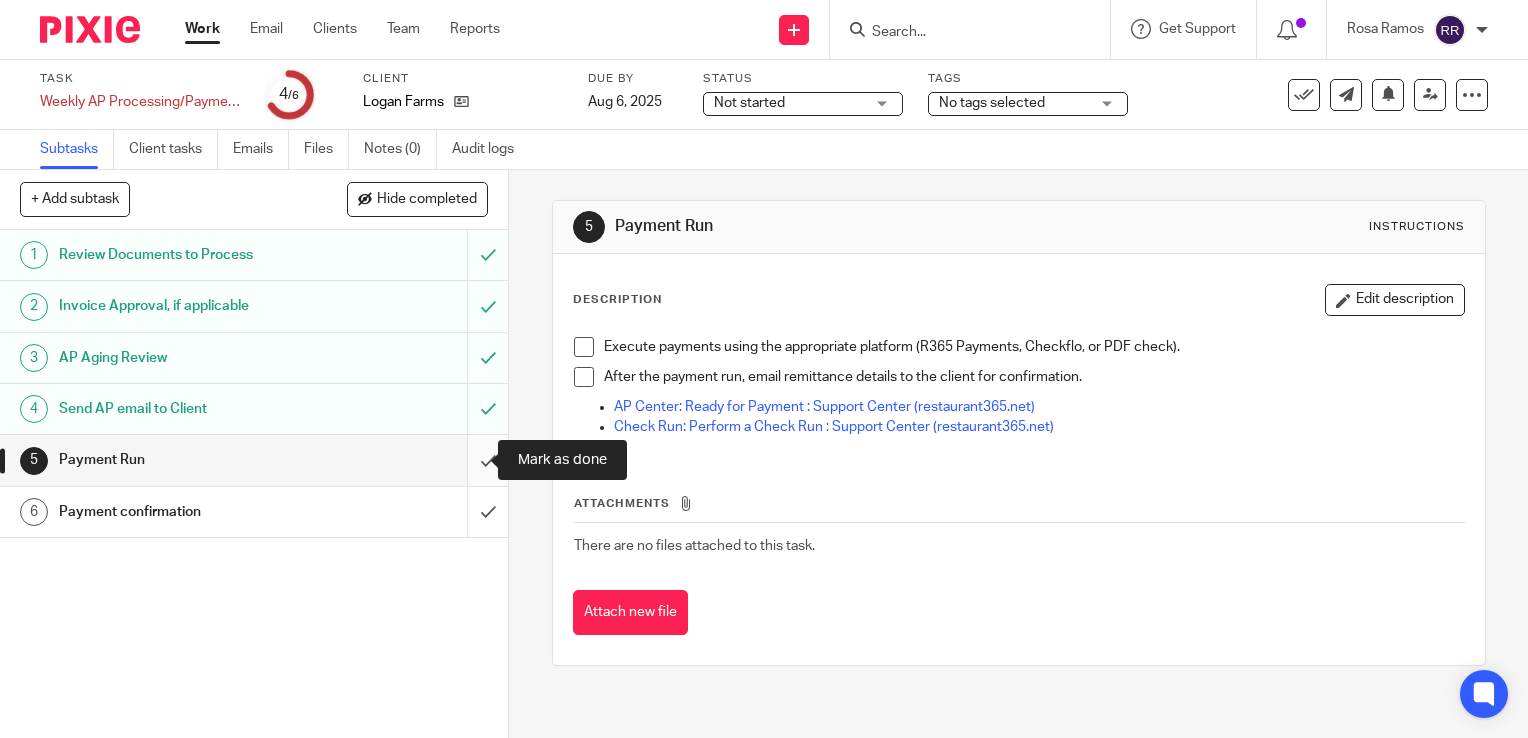 click at bounding box center [254, 460] 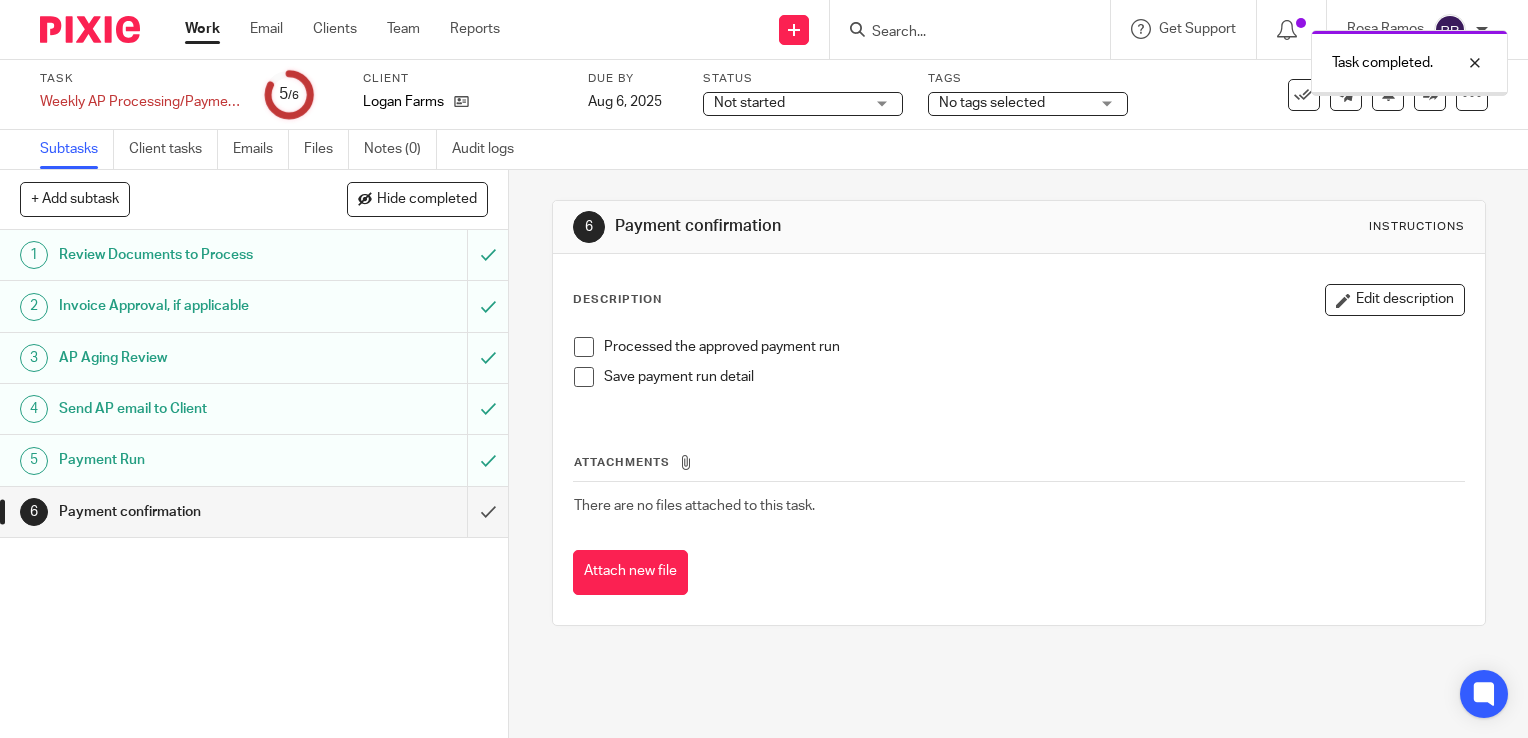 scroll, scrollTop: 0, scrollLeft: 0, axis: both 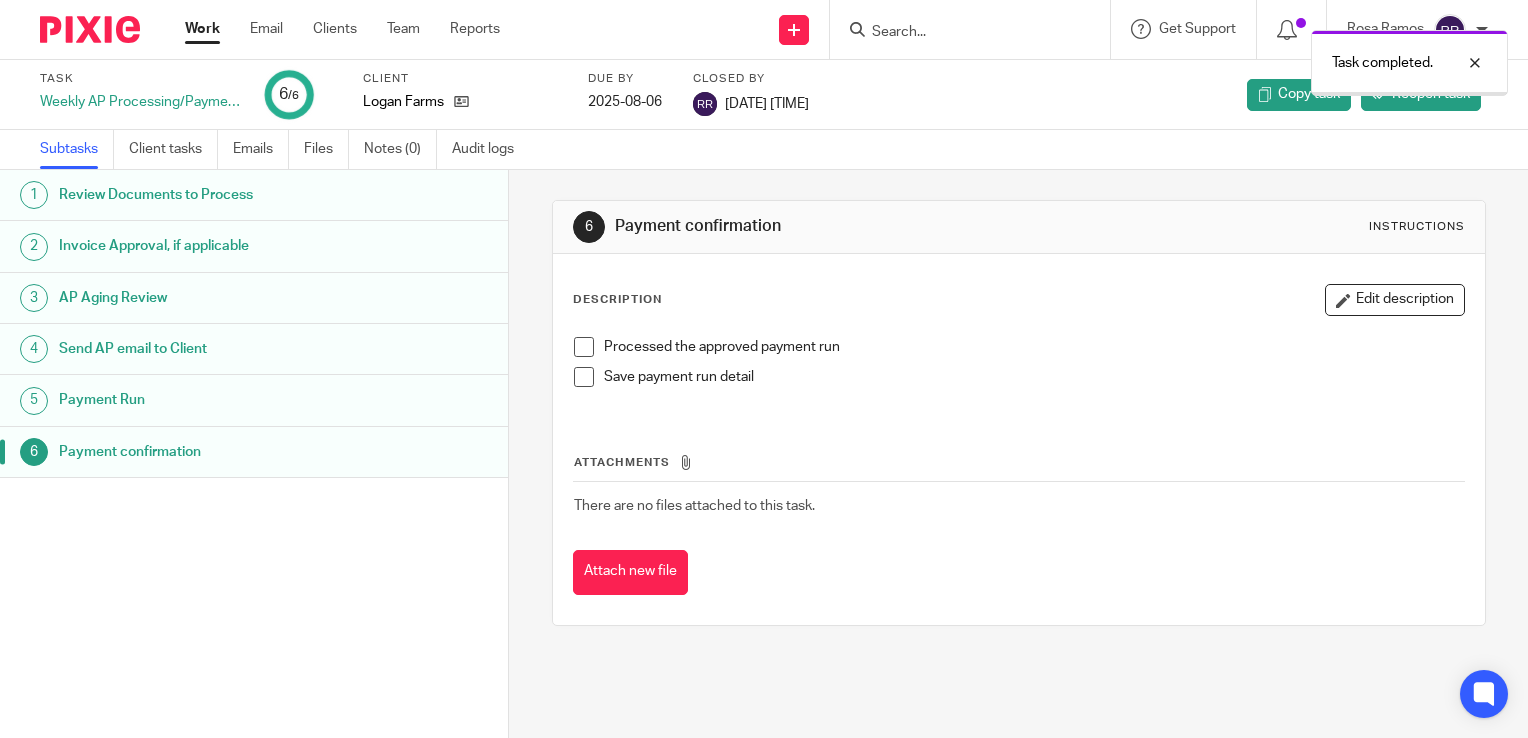 click on "Work" at bounding box center [202, 29] 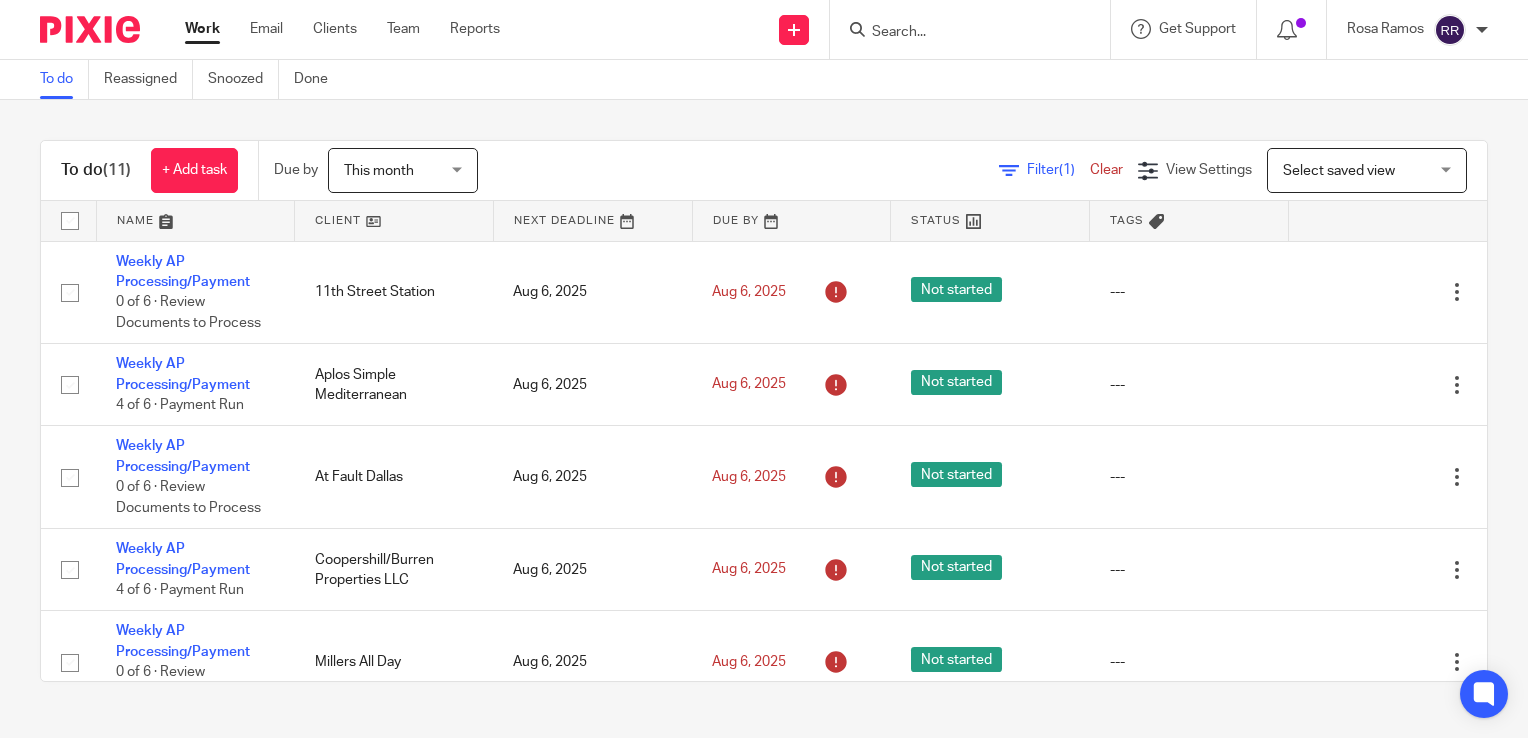 scroll, scrollTop: 0, scrollLeft: 0, axis: both 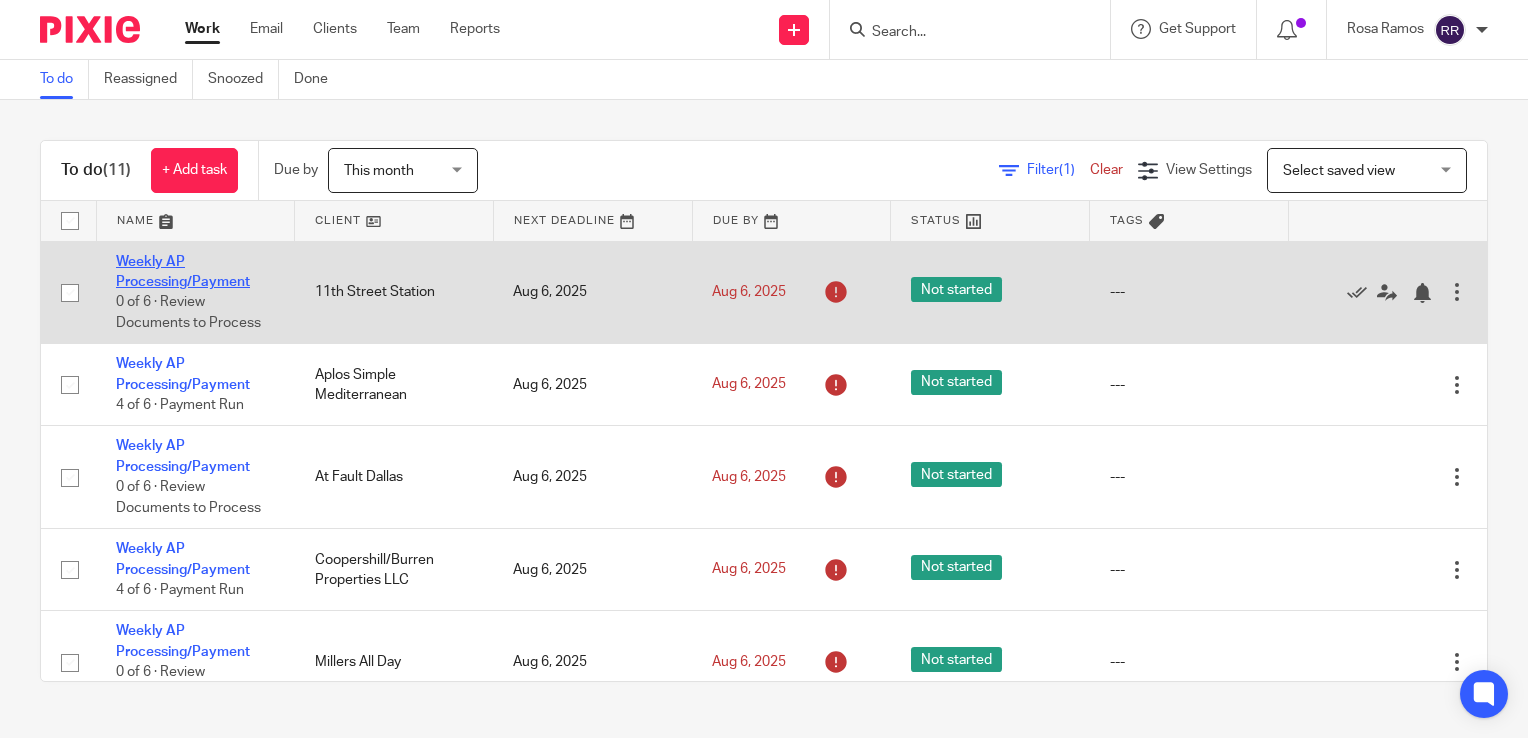 click on "Weekly AP Processing/Payment" at bounding box center [183, 272] 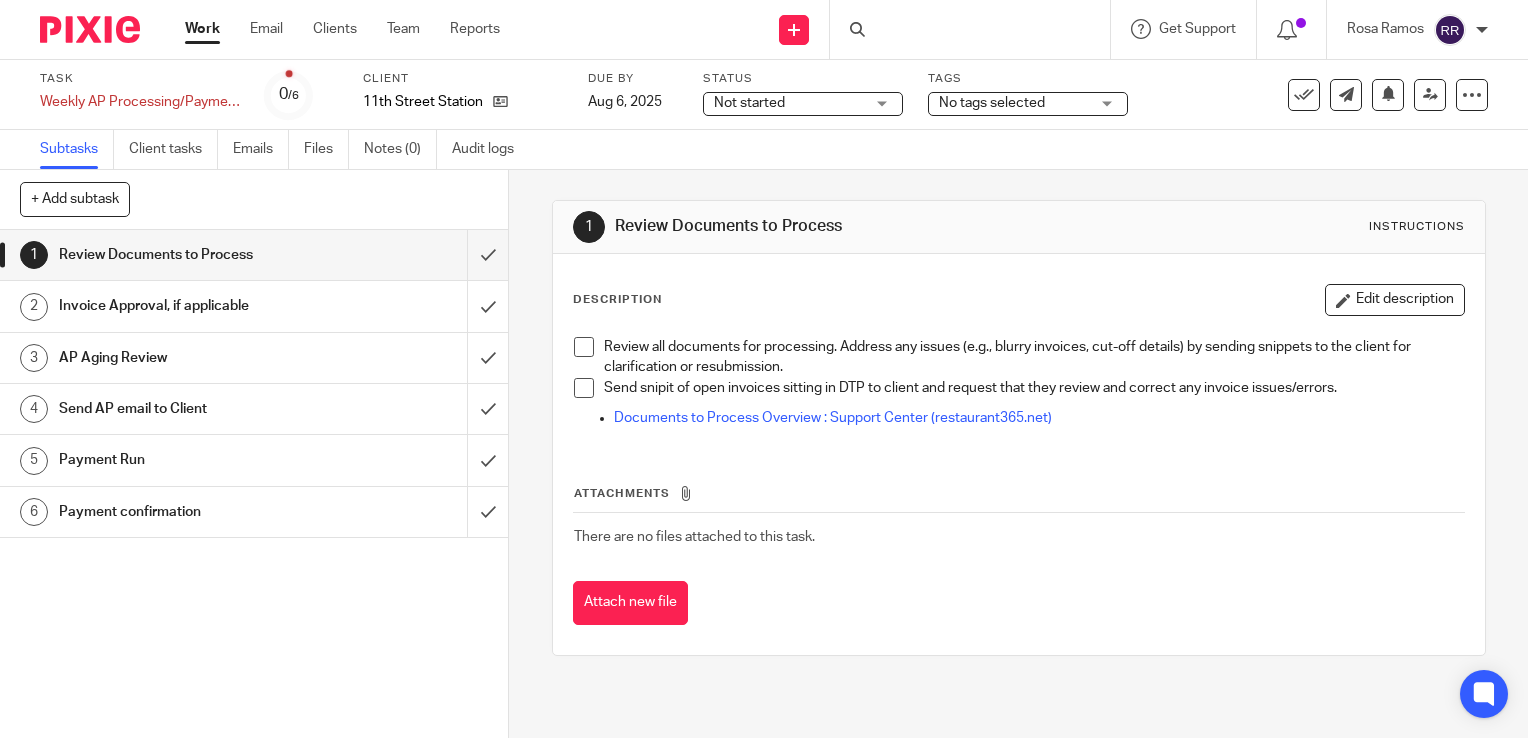 scroll, scrollTop: 0, scrollLeft: 0, axis: both 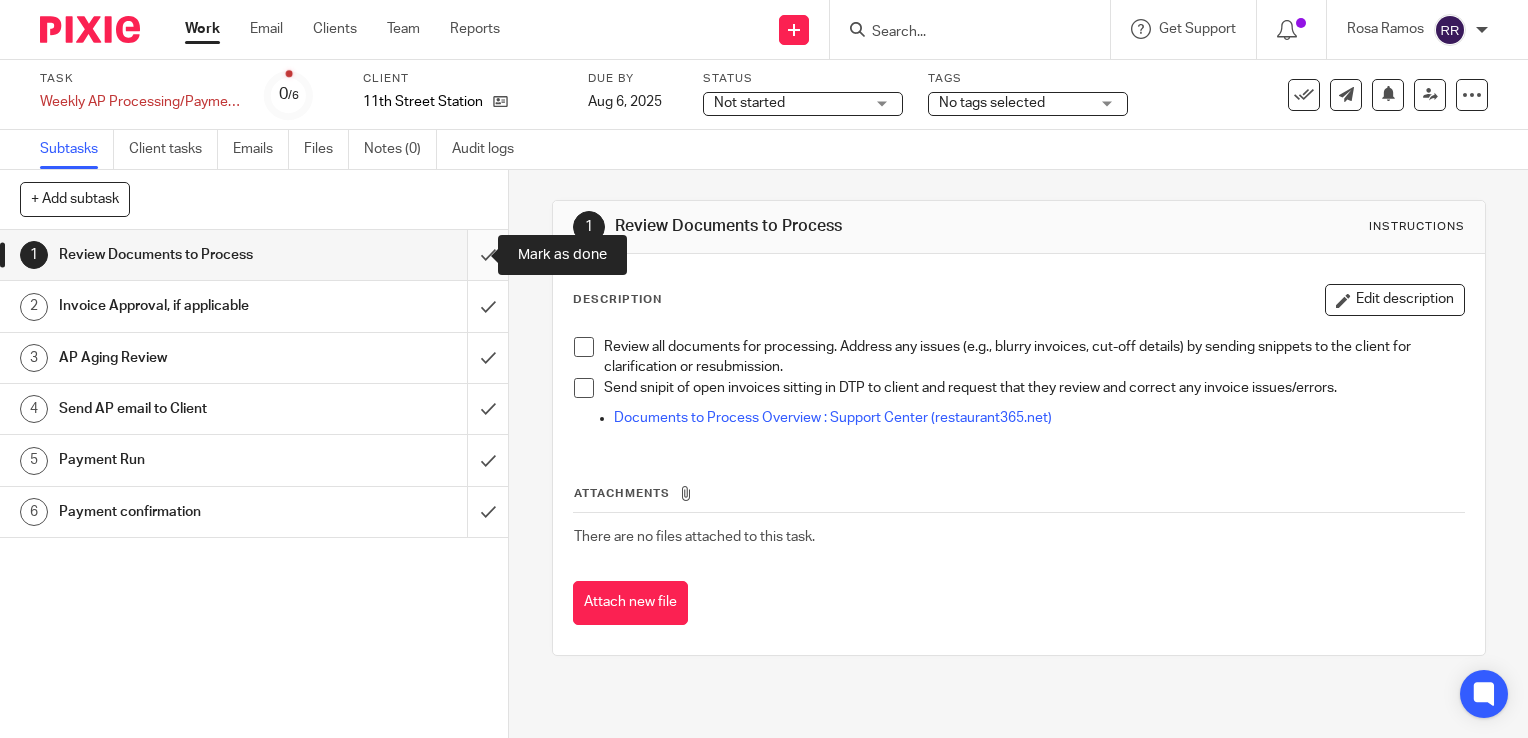 click at bounding box center (254, 255) 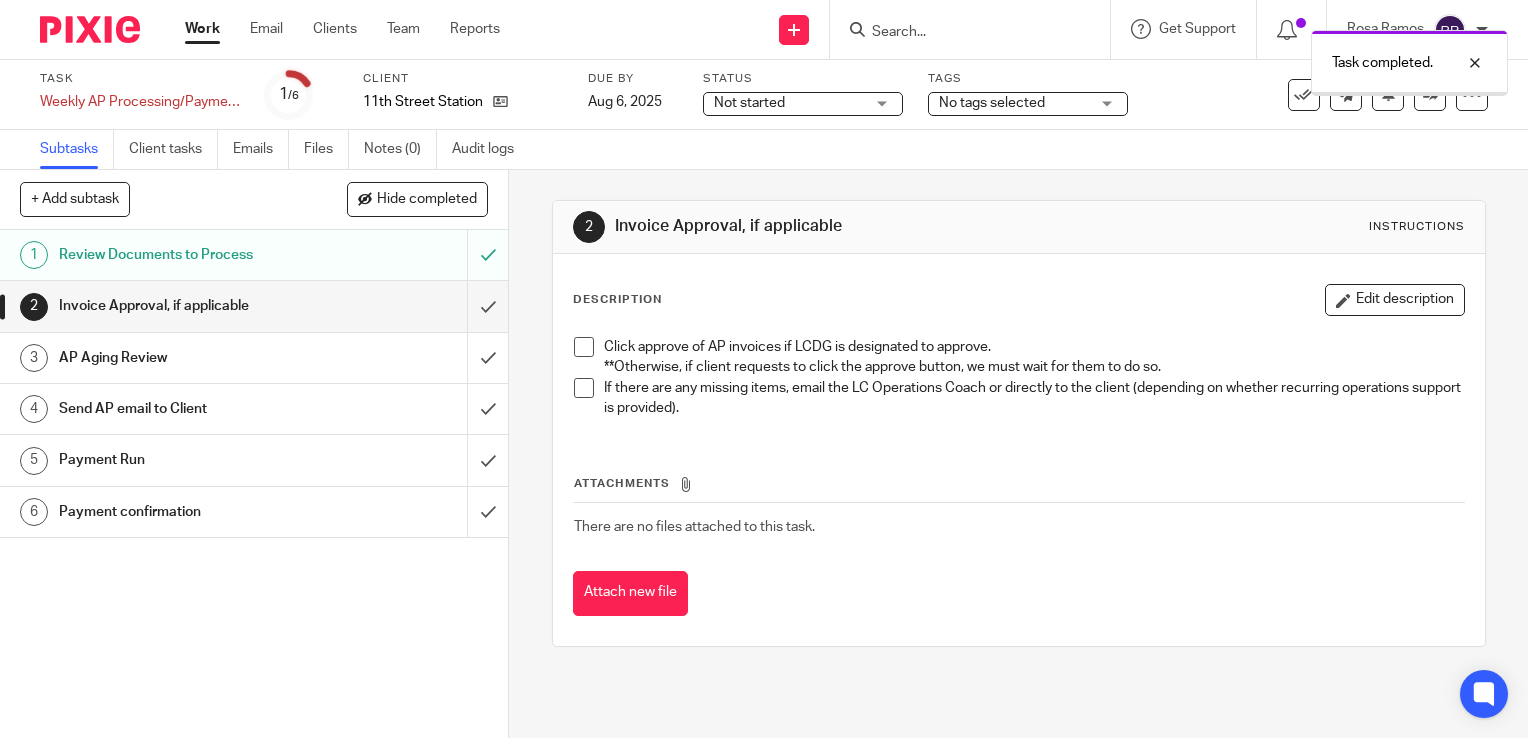 scroll, scrollTop: 0, scrollLeft: 0, axis: both 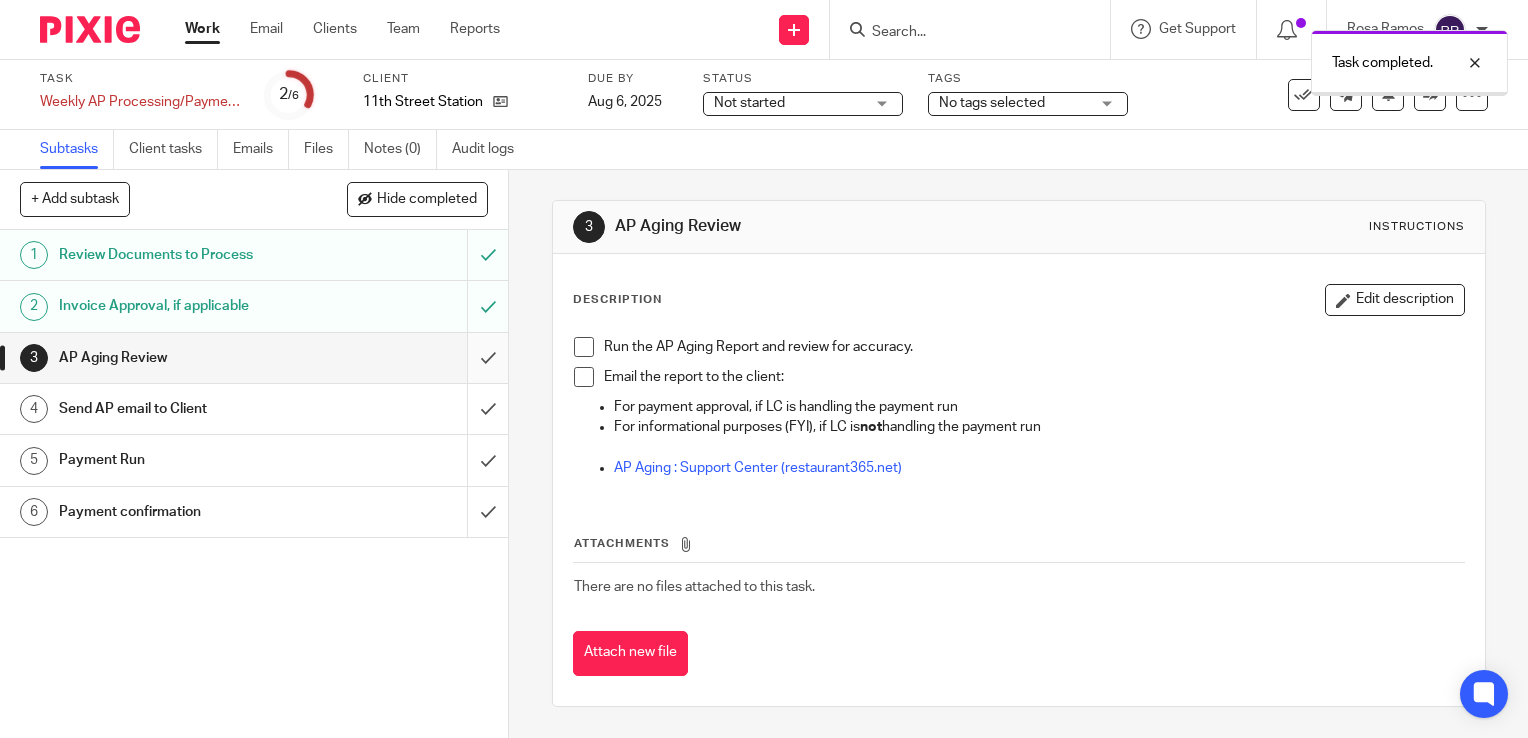 click at bounding box center (254, 358) 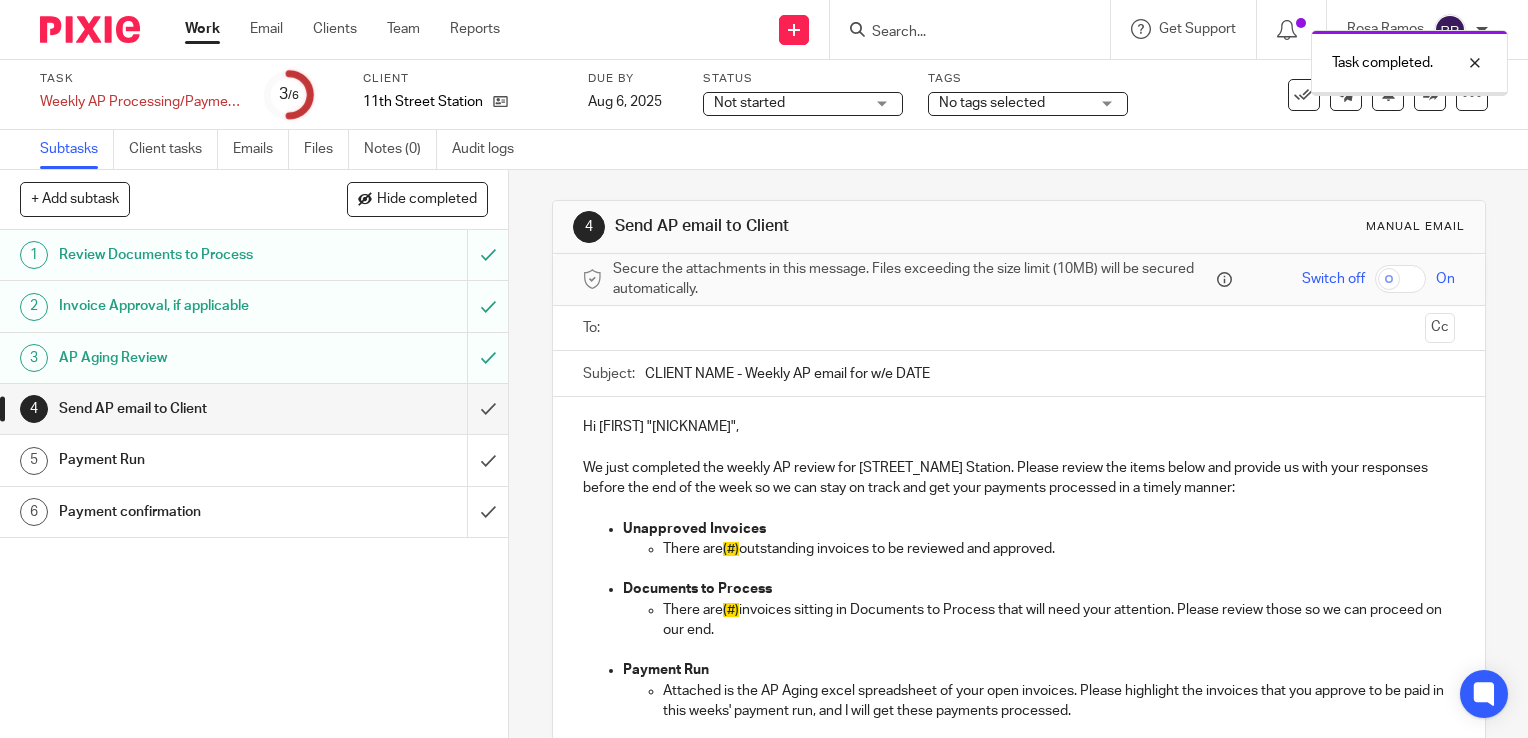 scroll, scrollTop: 0, scrollLeft: 0, axis: both 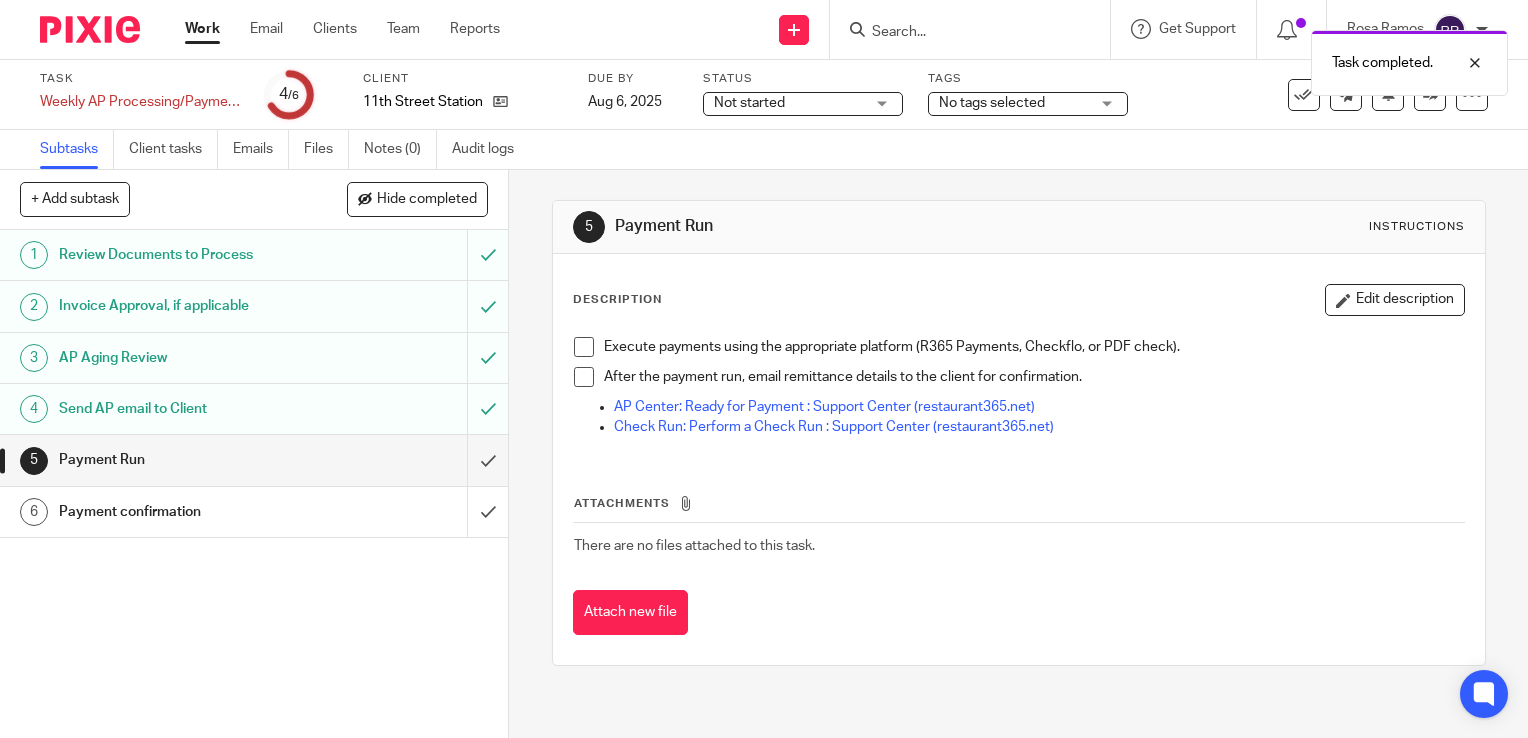 click on "Work" at bounding box center [202, 29] 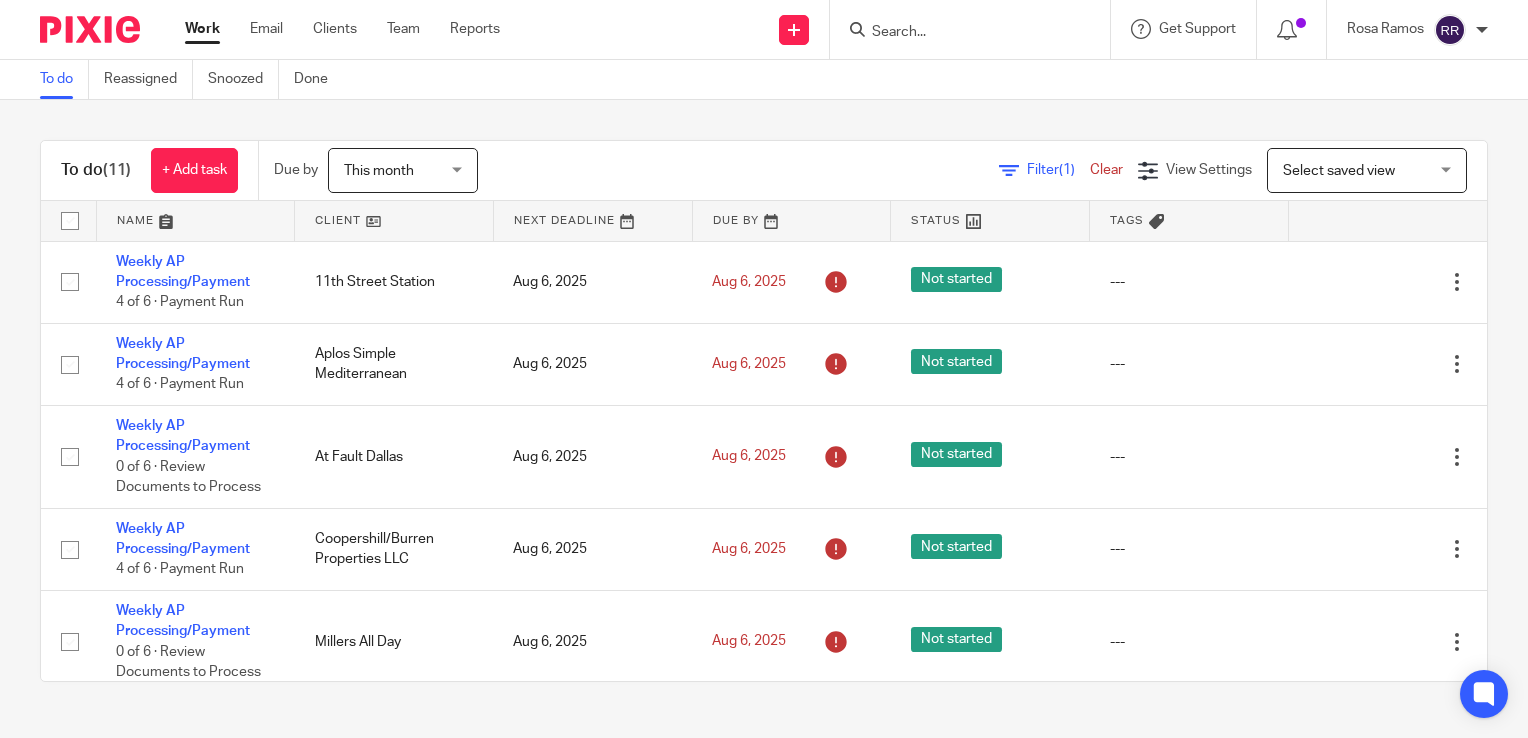 scroll, scrollTop: 0, scrollLeft: 0, axis: both 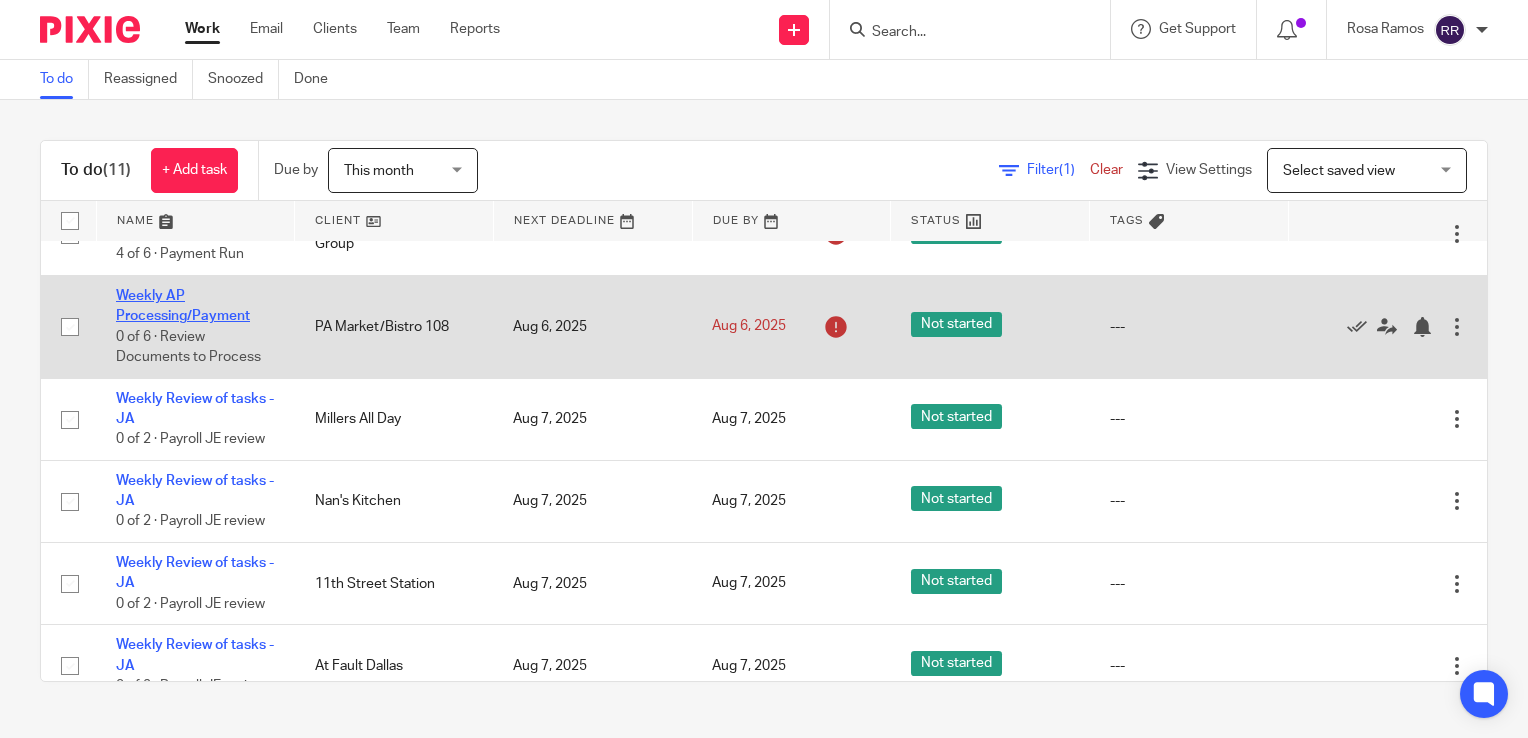 click on "Weekly AP Processing/Payment" at bounding box center [183, 306] 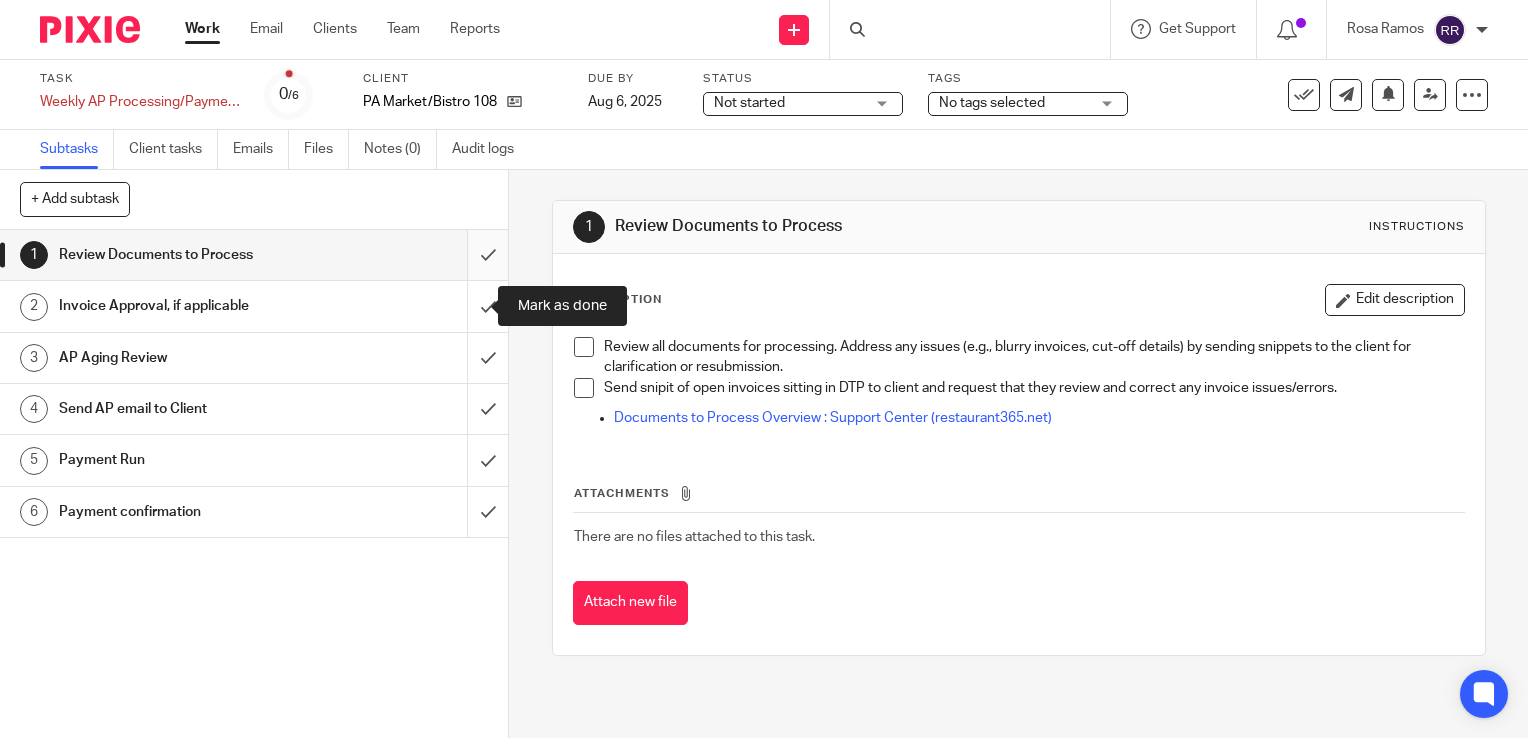 scroll, scrollTop: 0, scrollLeft: 0, axis: both 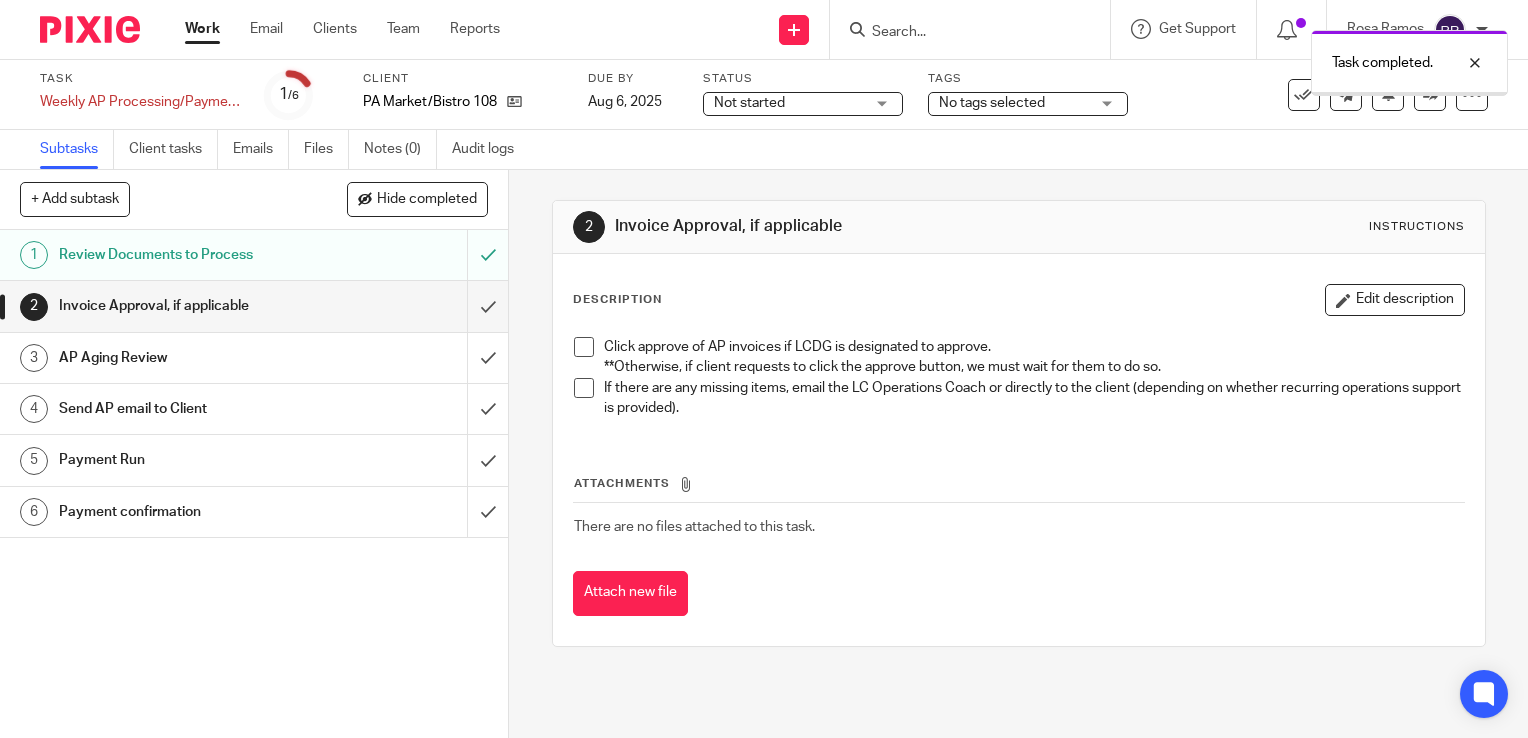 click at bounding box center (254, 306) 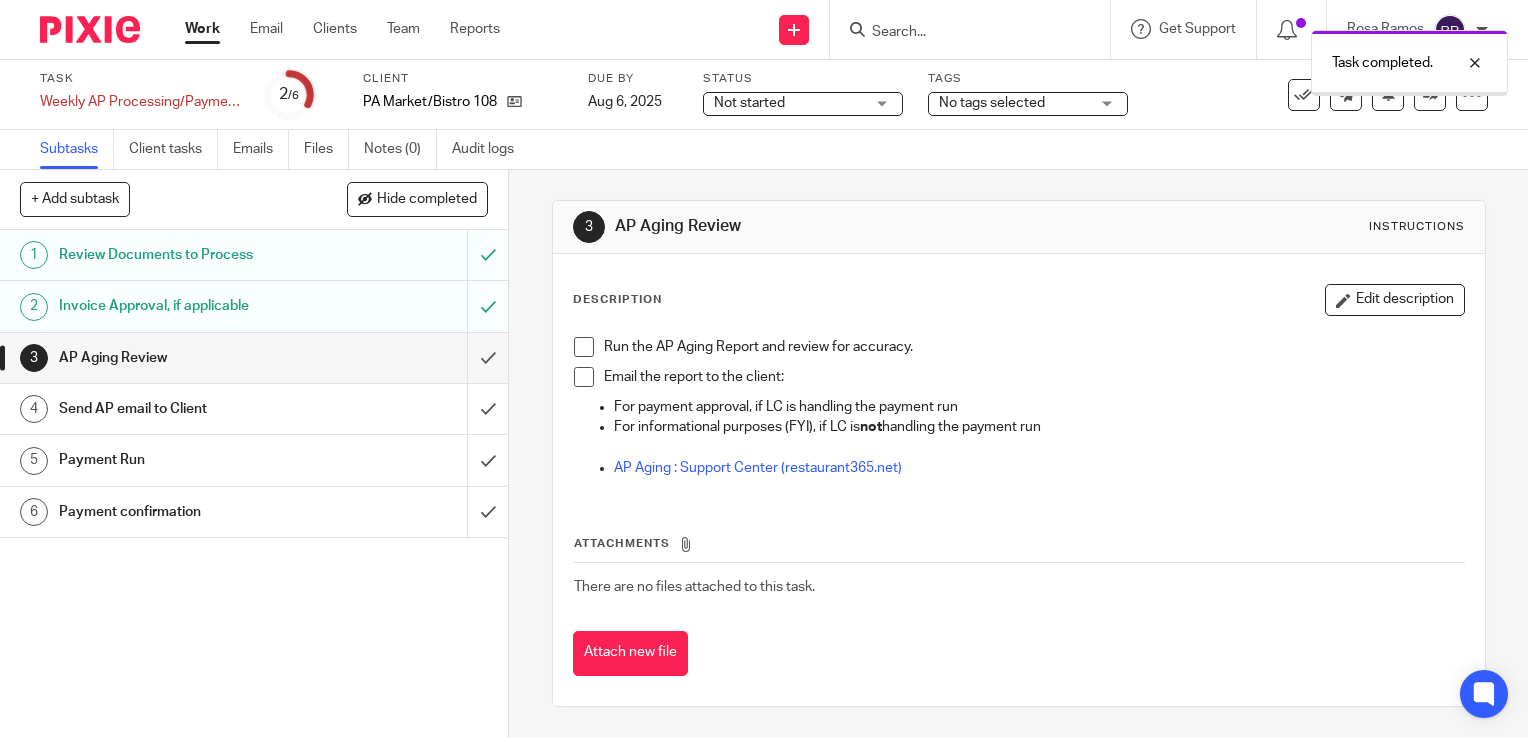 scroll, scrollTop: 0, scrollLeft: 0, axis: both 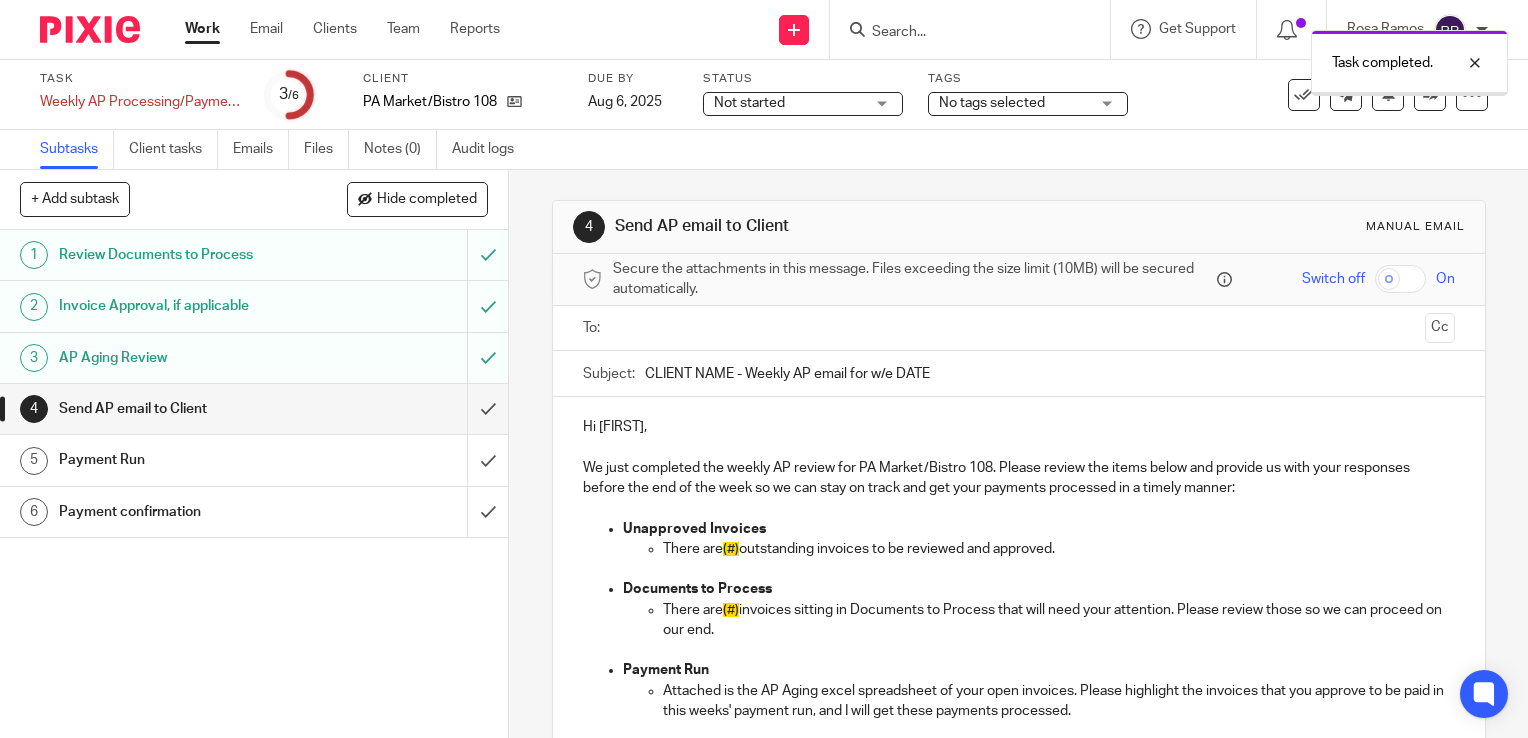 click at bounding box center [254, 409] 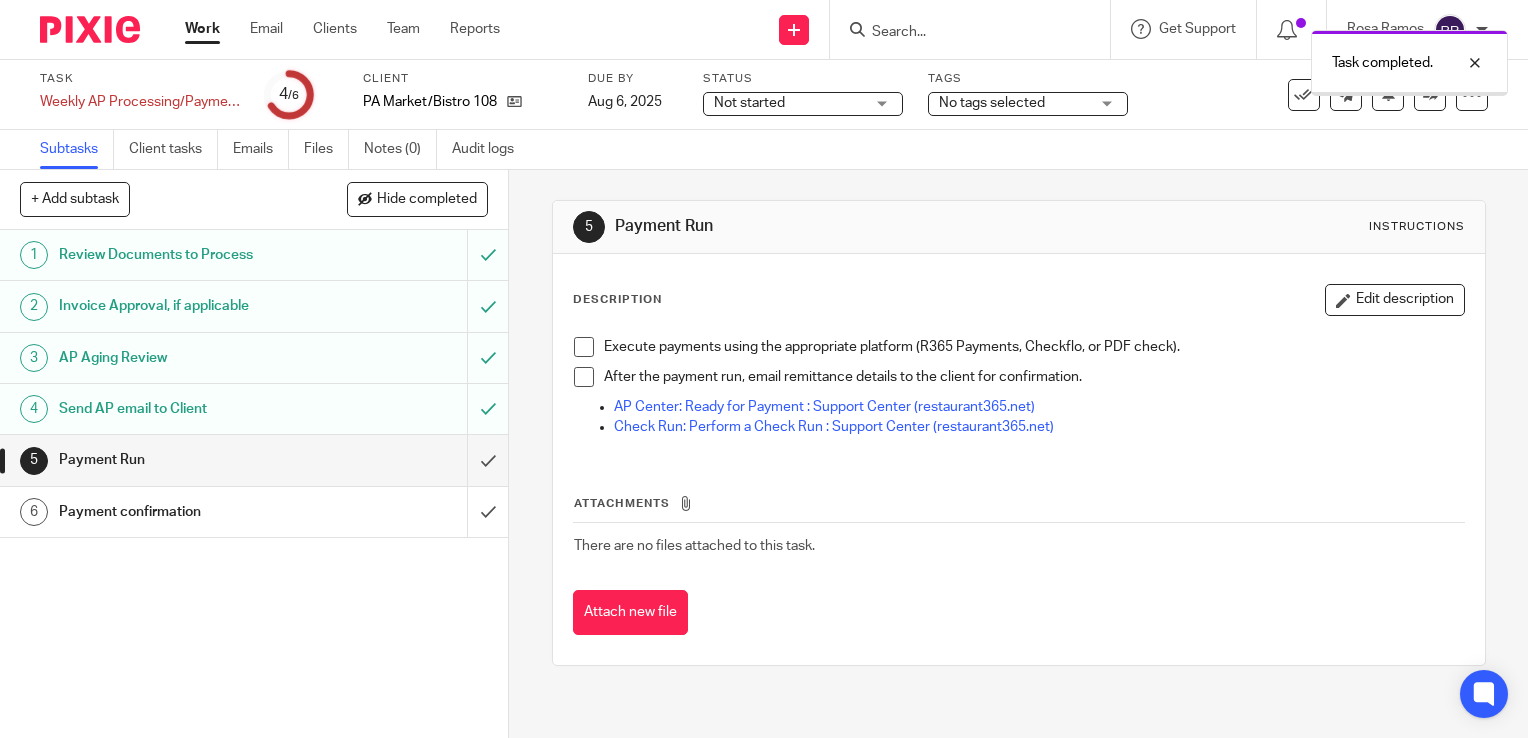 scroll, scrollTop: 0, scrollLeft: 0, axis: both 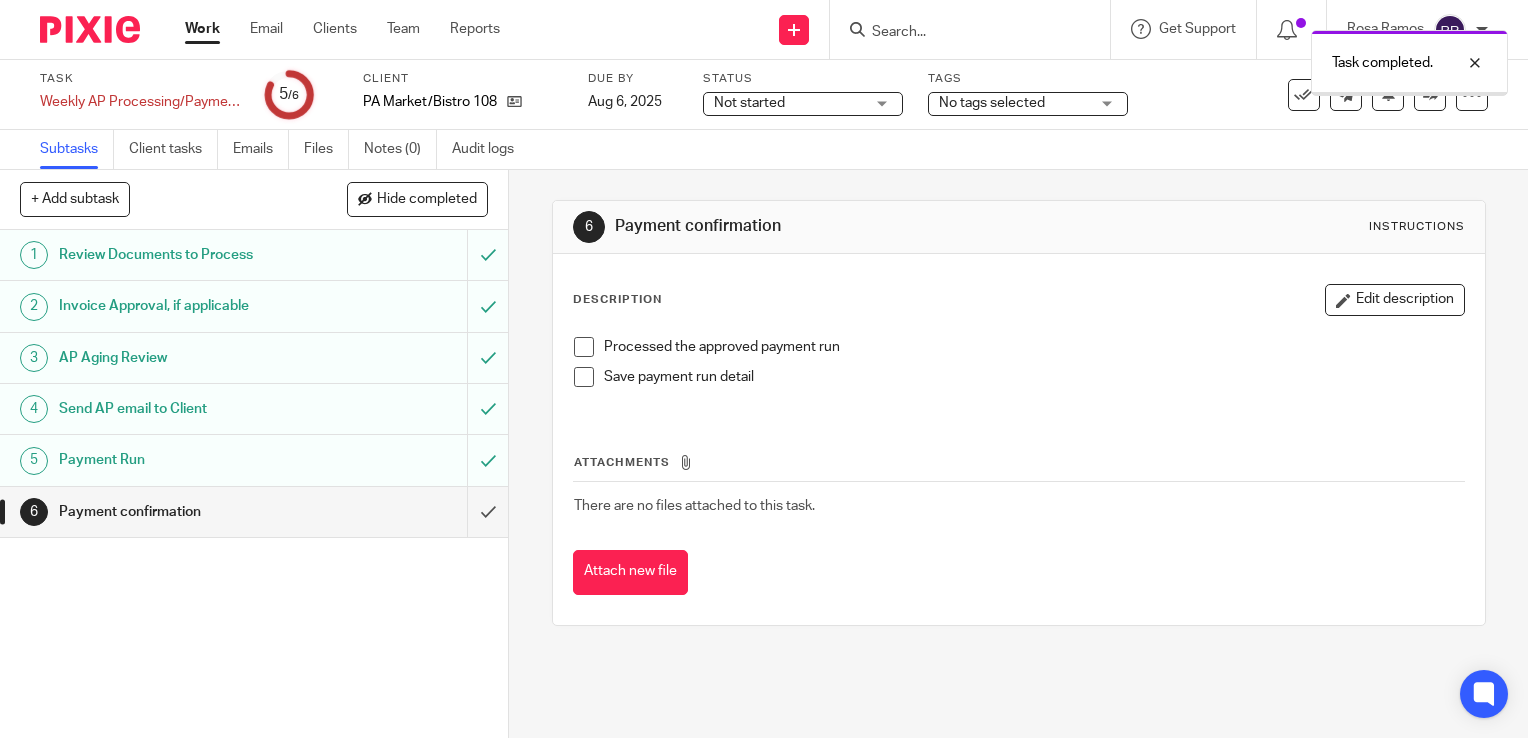 click at bounding box center [254, 512] 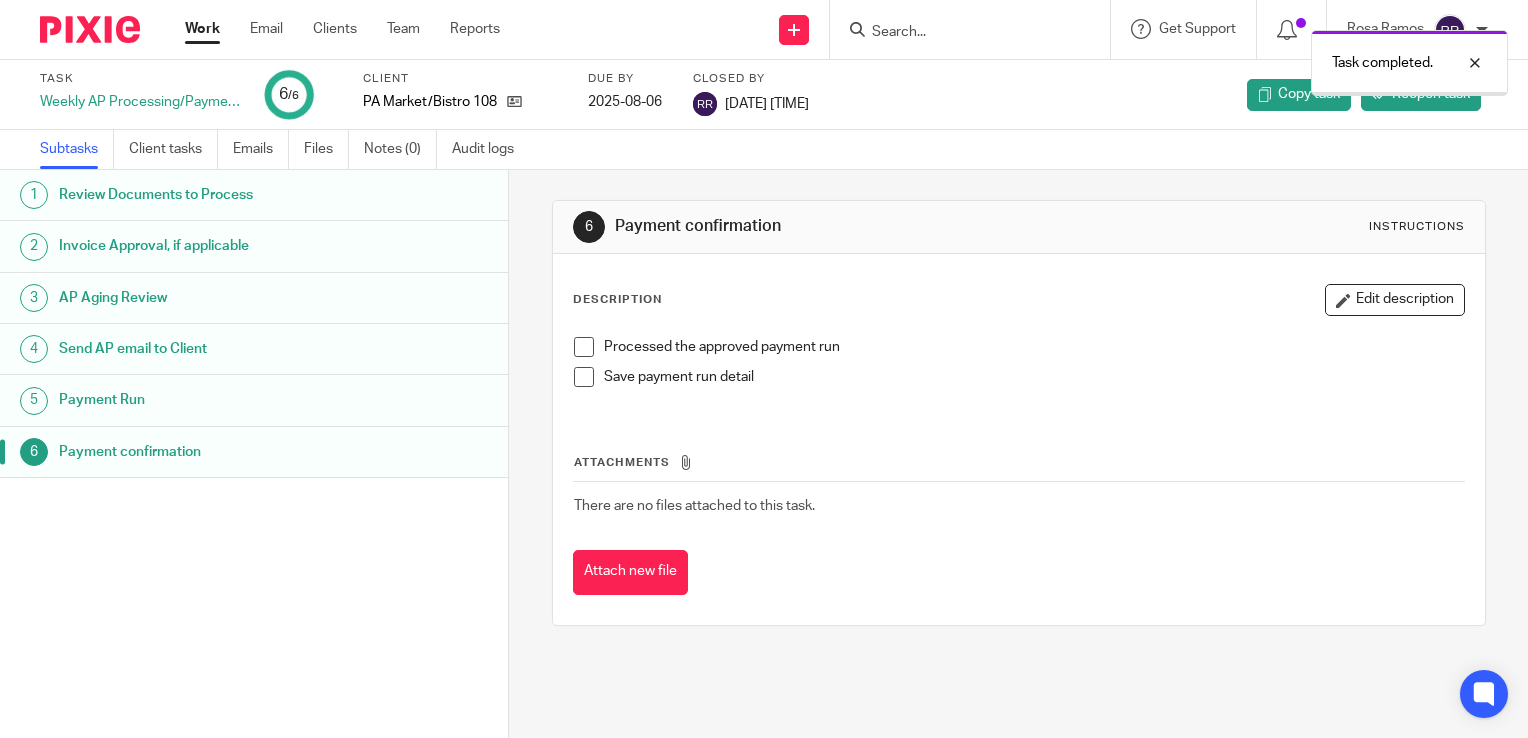 scroll, scrollTop: 0, scrollLeft: 0, axis: both 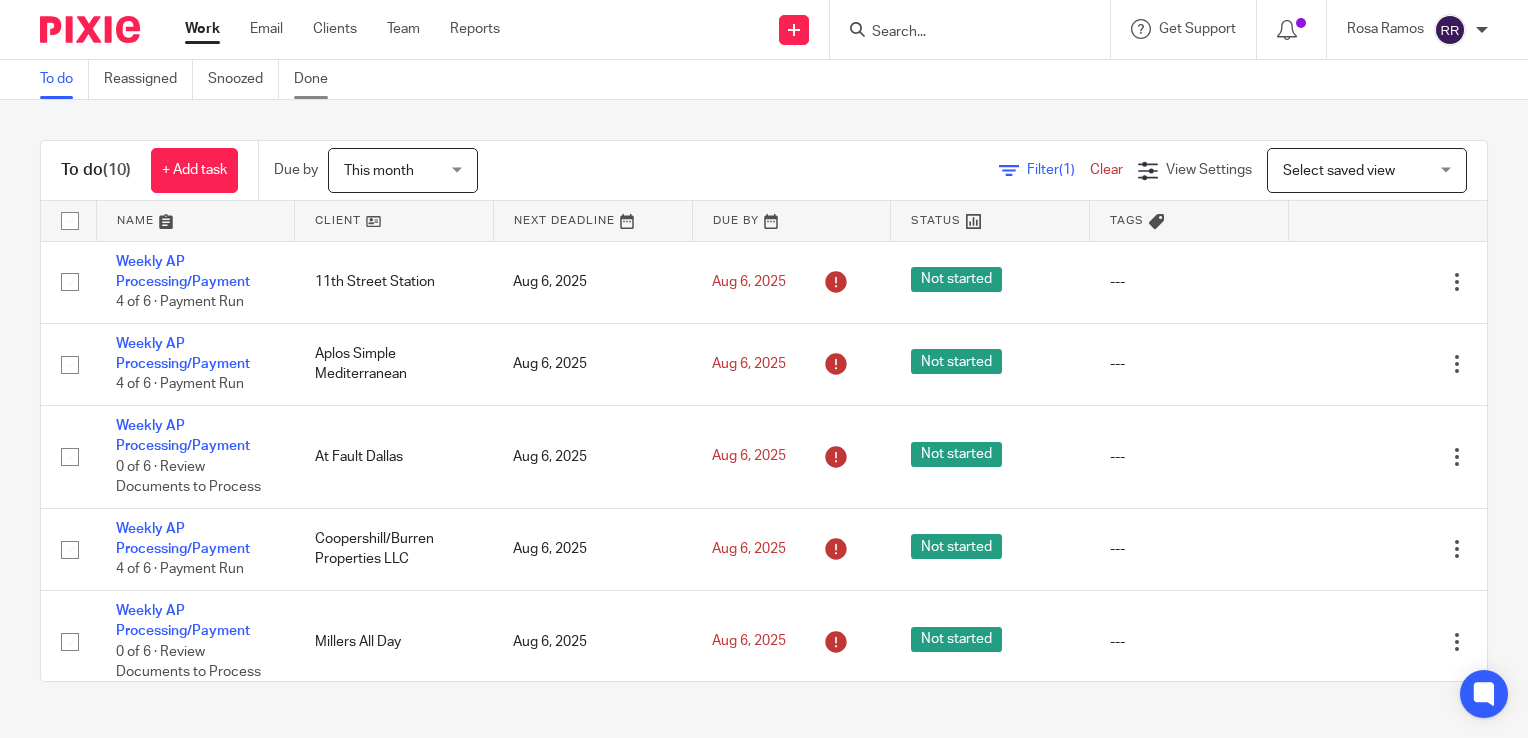 click on "Done" at bounding box center (318, 79) 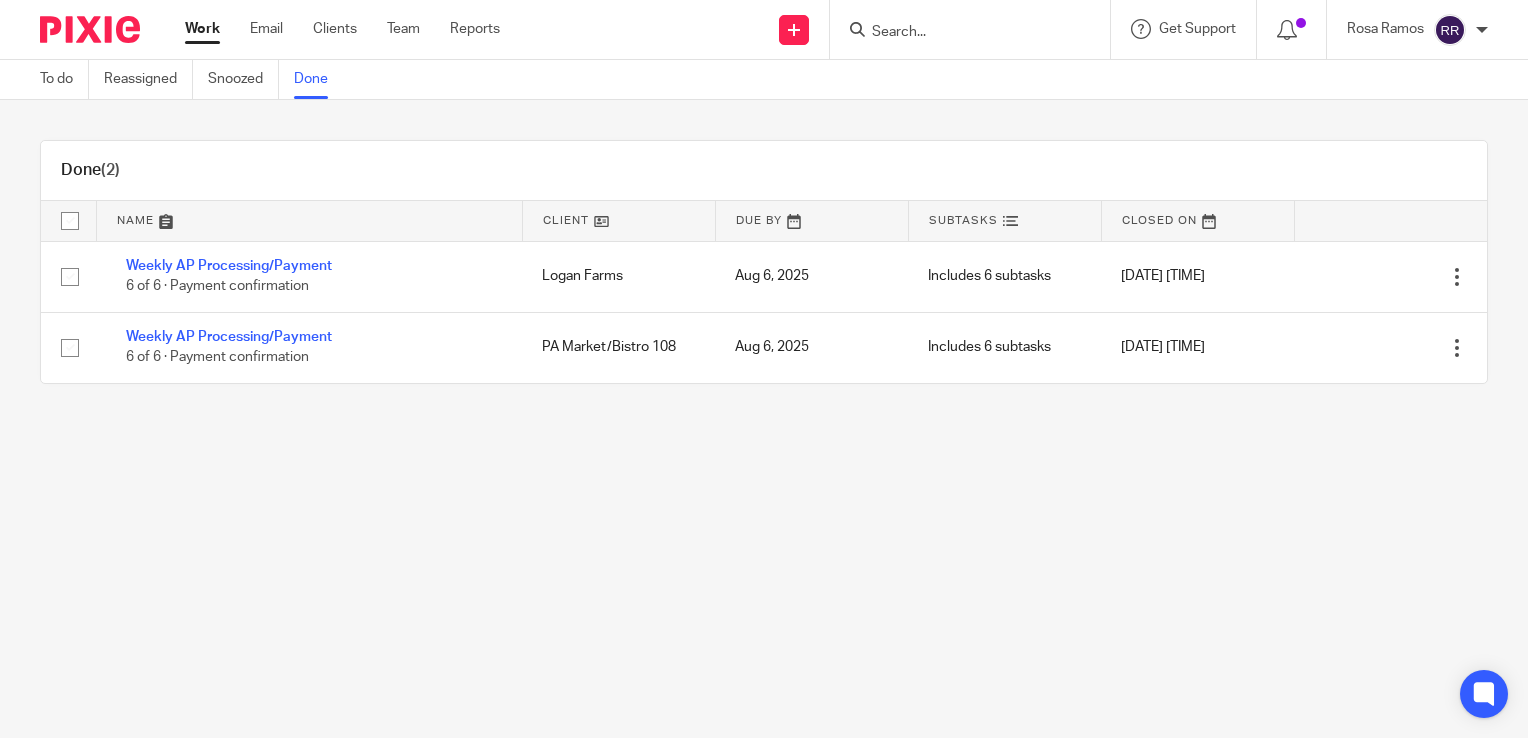 scroll, scrollTop: 0, scrollLeft: 0, axis: both 